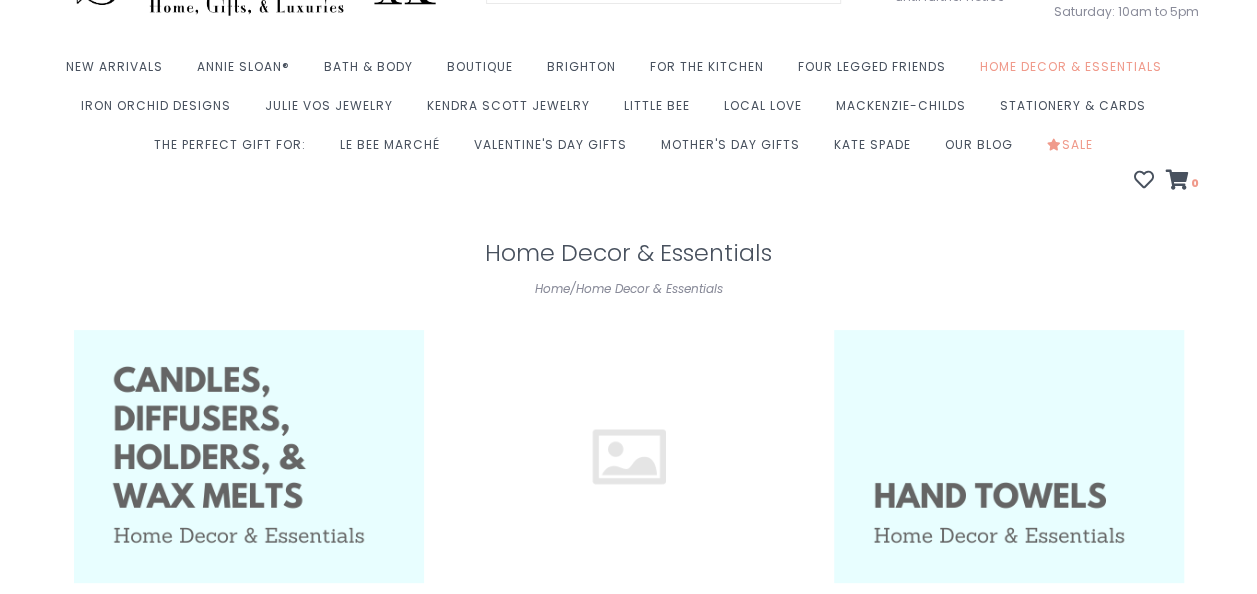 scroll, scrollTop: 58, scrollLeft: 0, axis: vertical 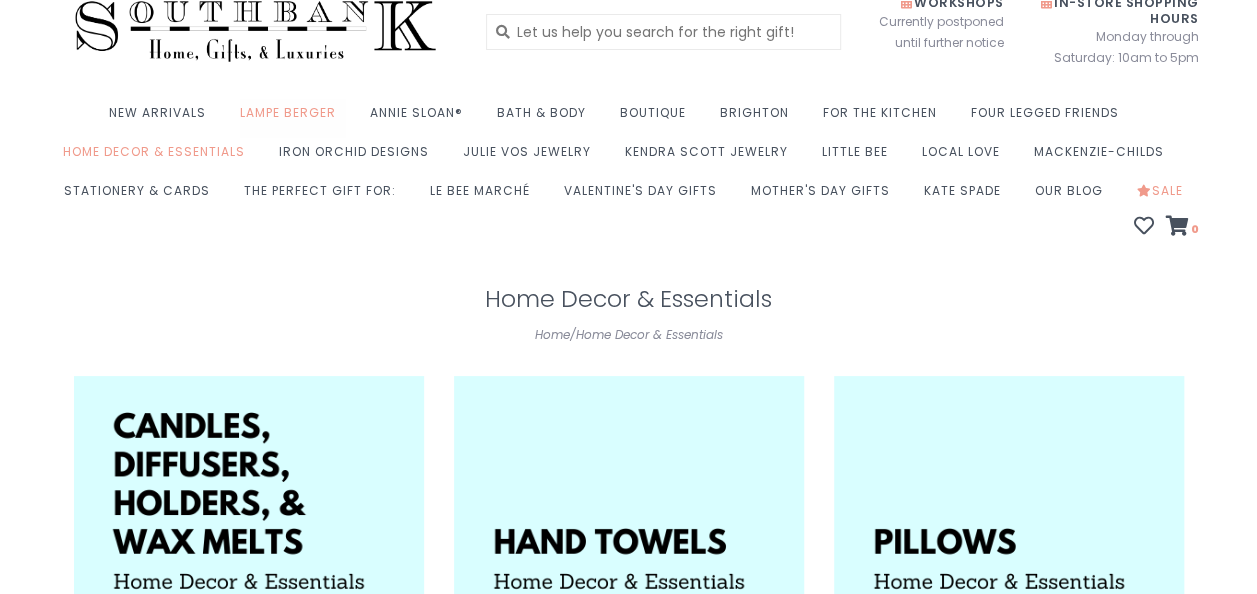 click on "Lampe Berger" at bounding box center [293, 118] 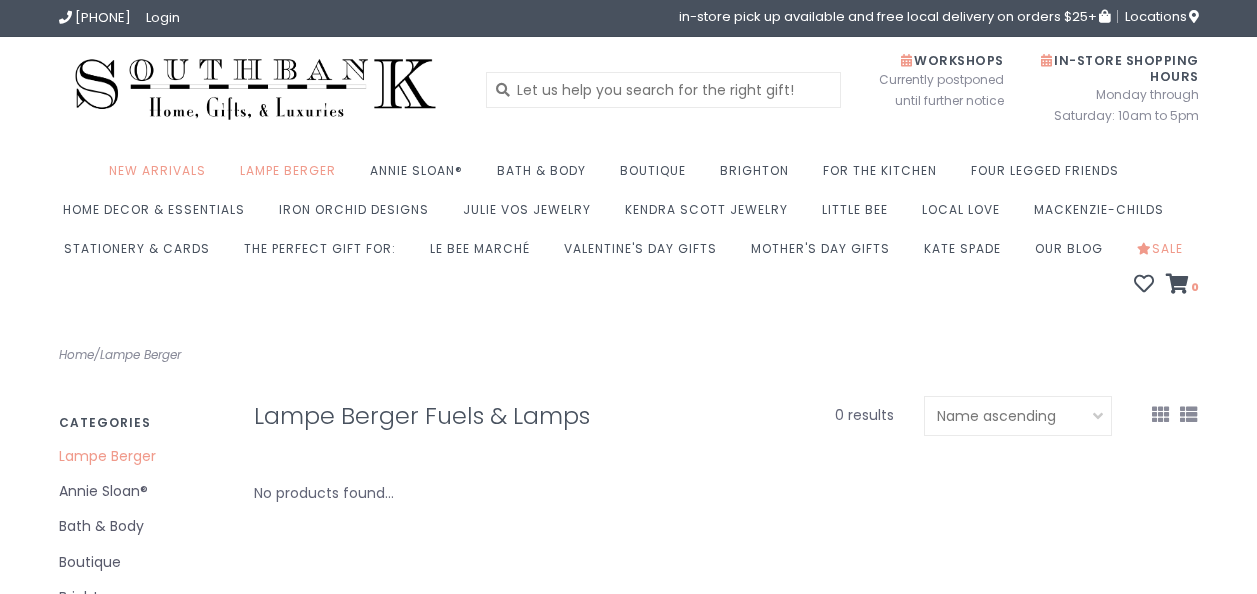 scroll, scrollTop: 0, scrollLeft: 0, axis: both 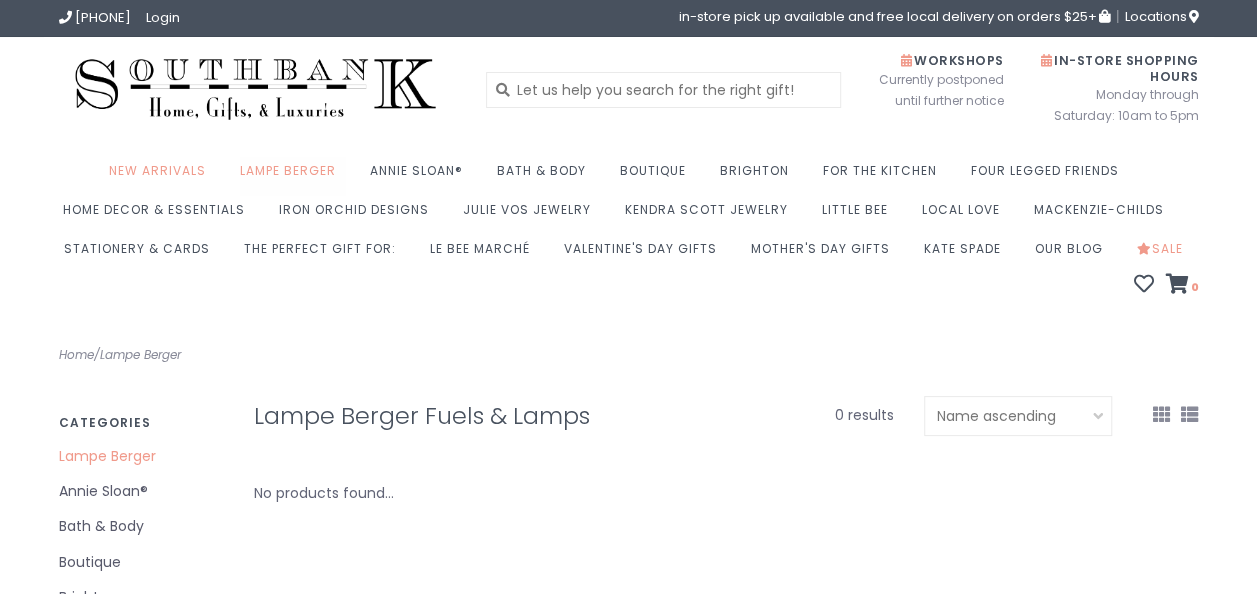 click on "Lampe Berger" at bounding box center (293, 176) 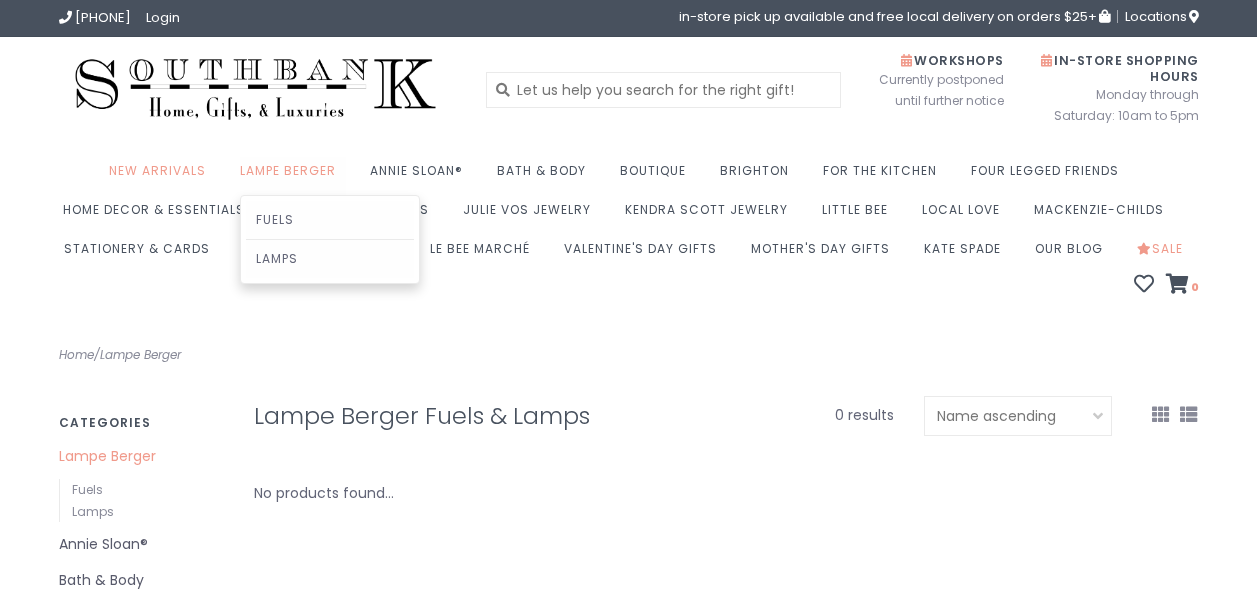 scroll, scrollTop: 0, scrollLeft: 0, axis: both 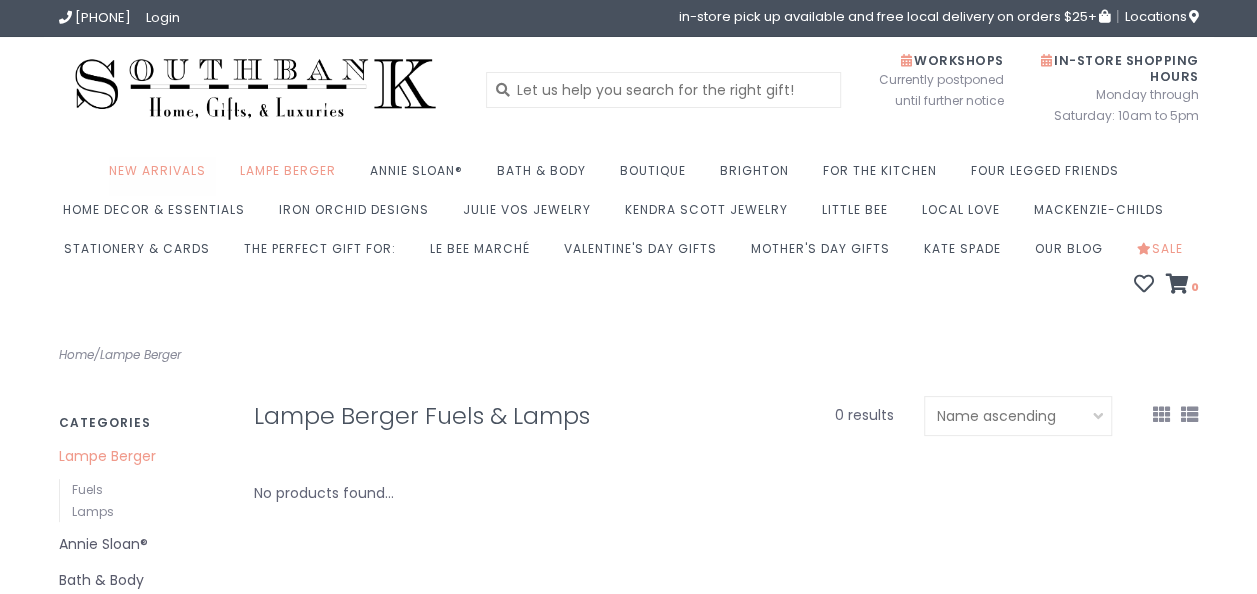 click on "New Arrivals" at bounding box center [162, 176] 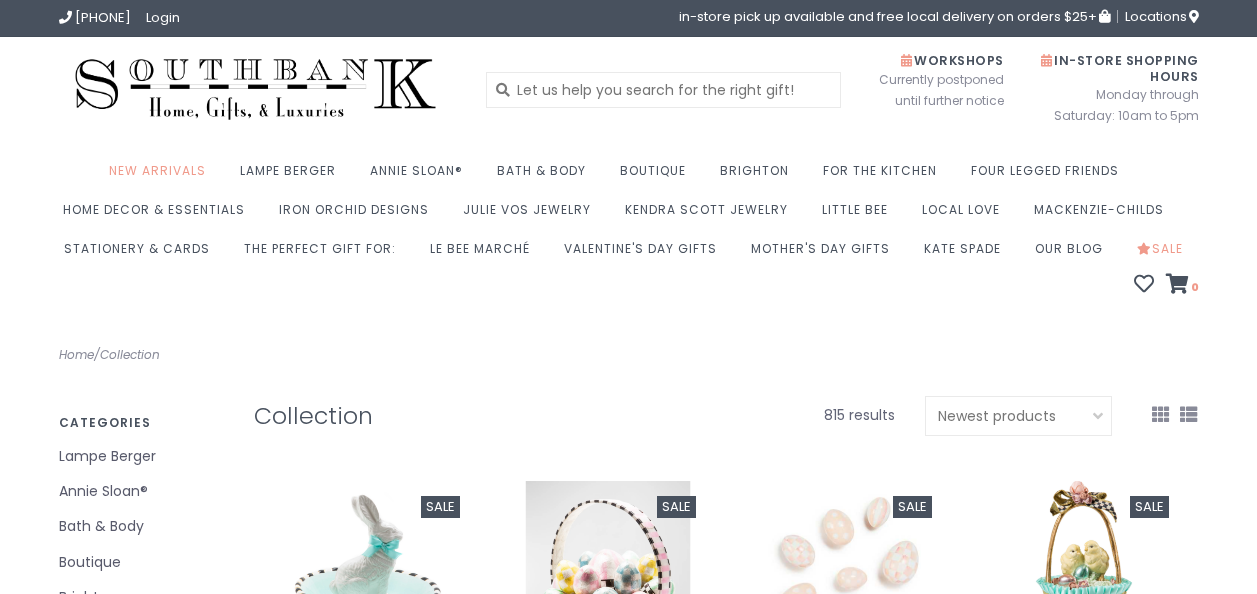 scroll, scrollTop: 0, scrollLeft: 0, axis: both 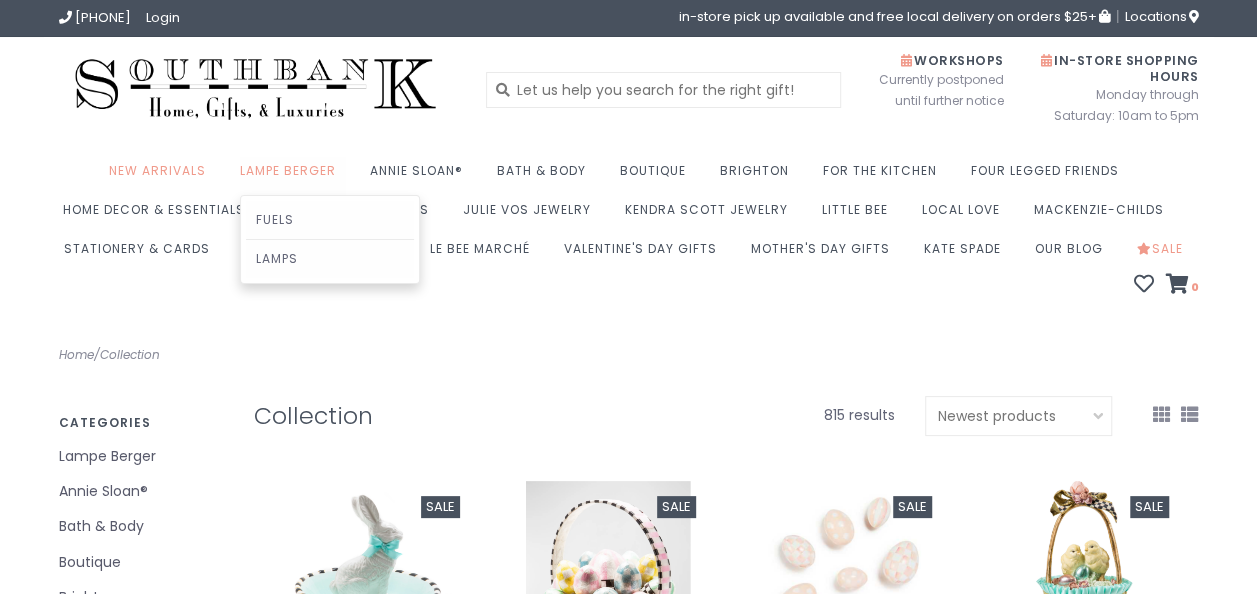 click on "Lampe Berger" at bounding box center (293, 176) 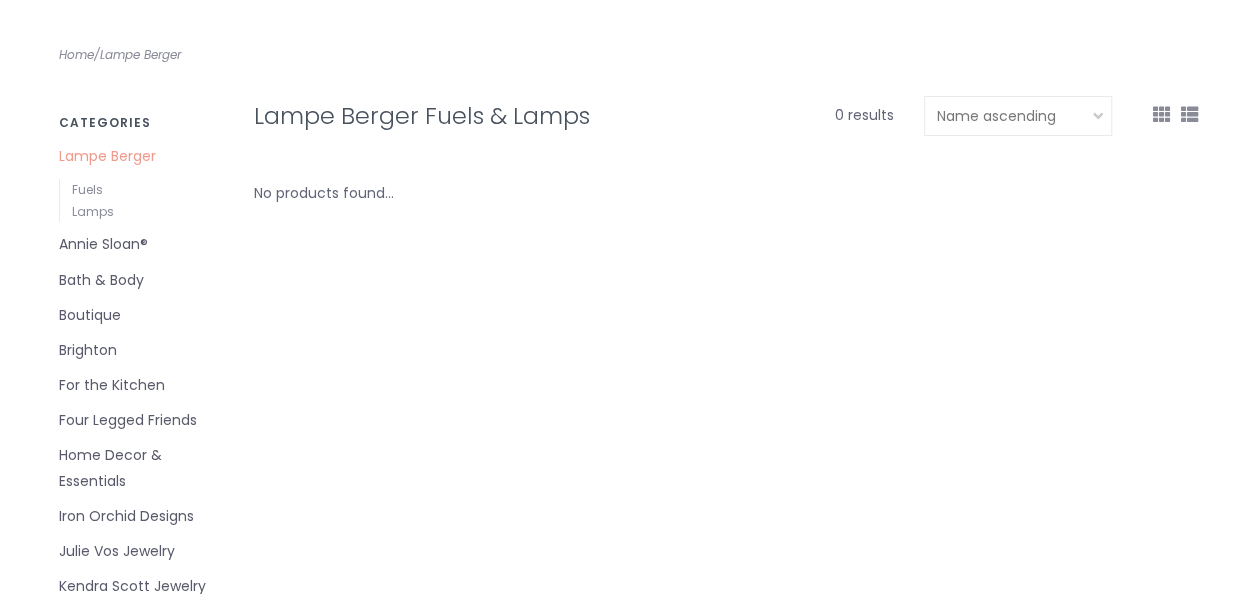 scroll, scrollTop: 0, scrollLeft: 0, axis: both 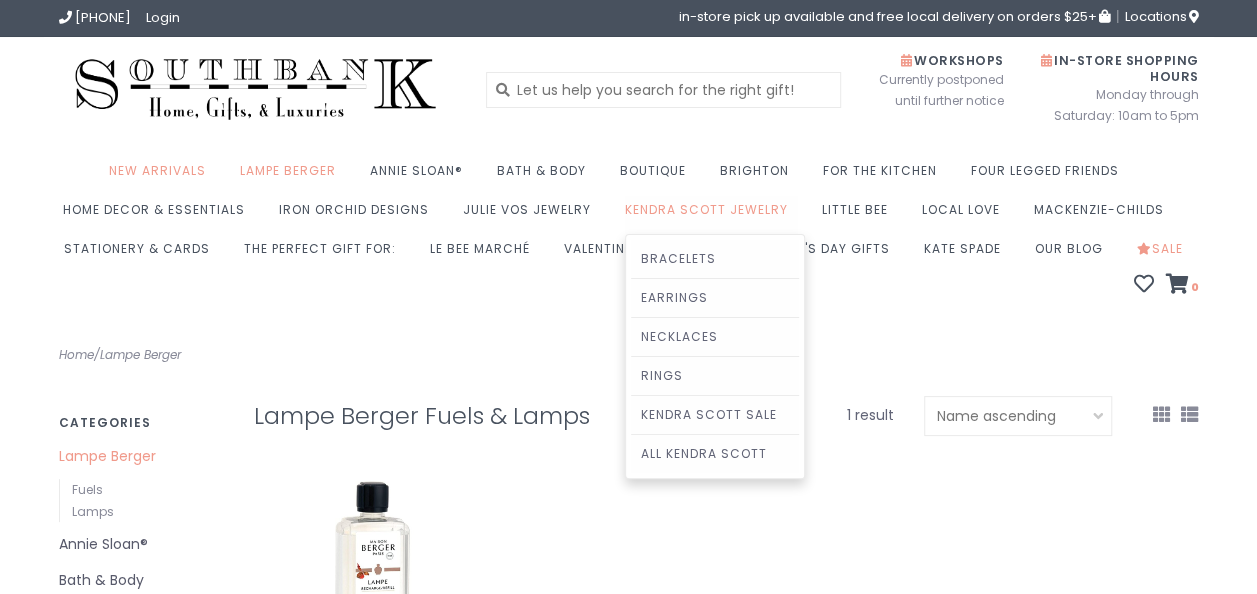 click on "Kendra Scott Jewelry" at bounding box center [711, 215] 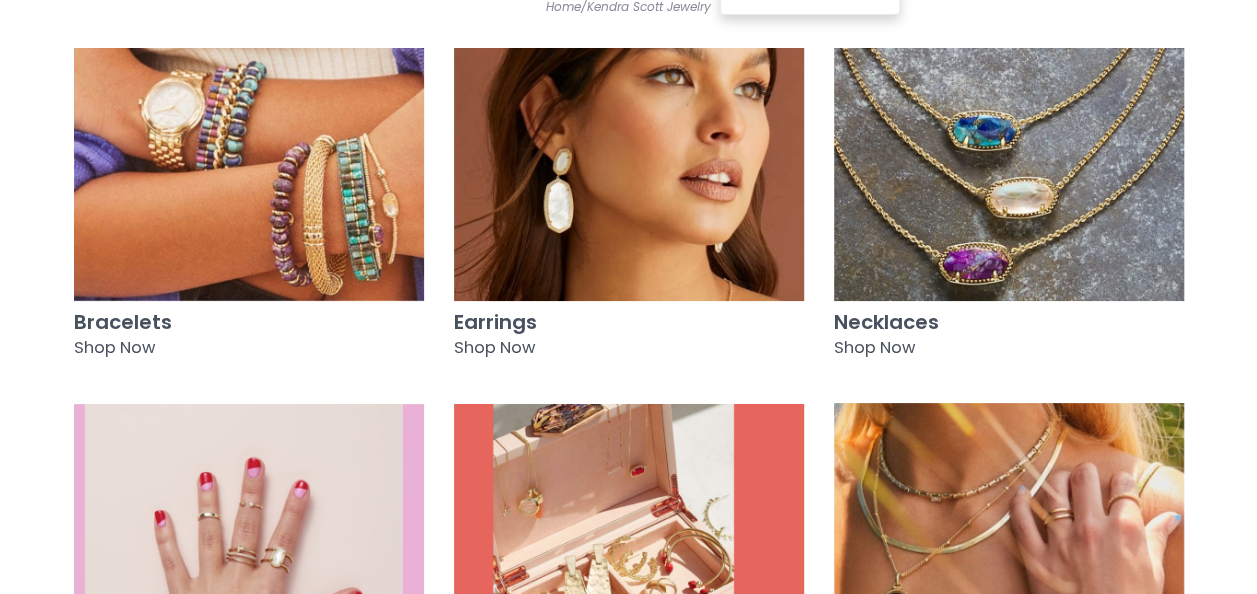 scroll, scrollTop: 400, scrollLeft: 0, axis: vertical 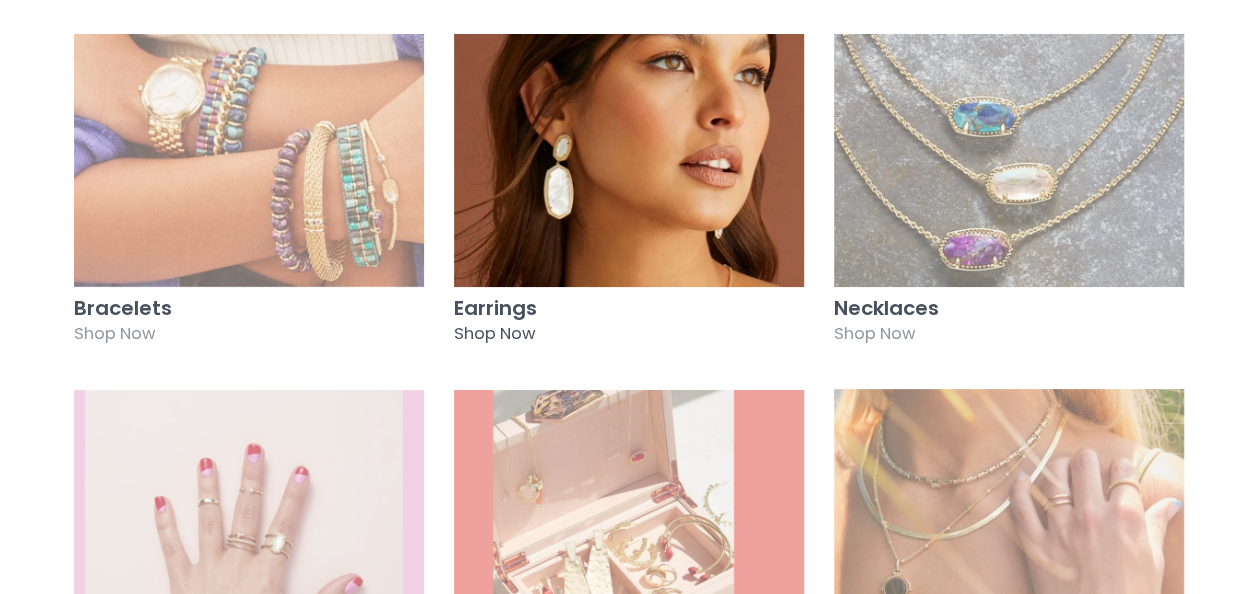 click at bounding box center [629, 160] 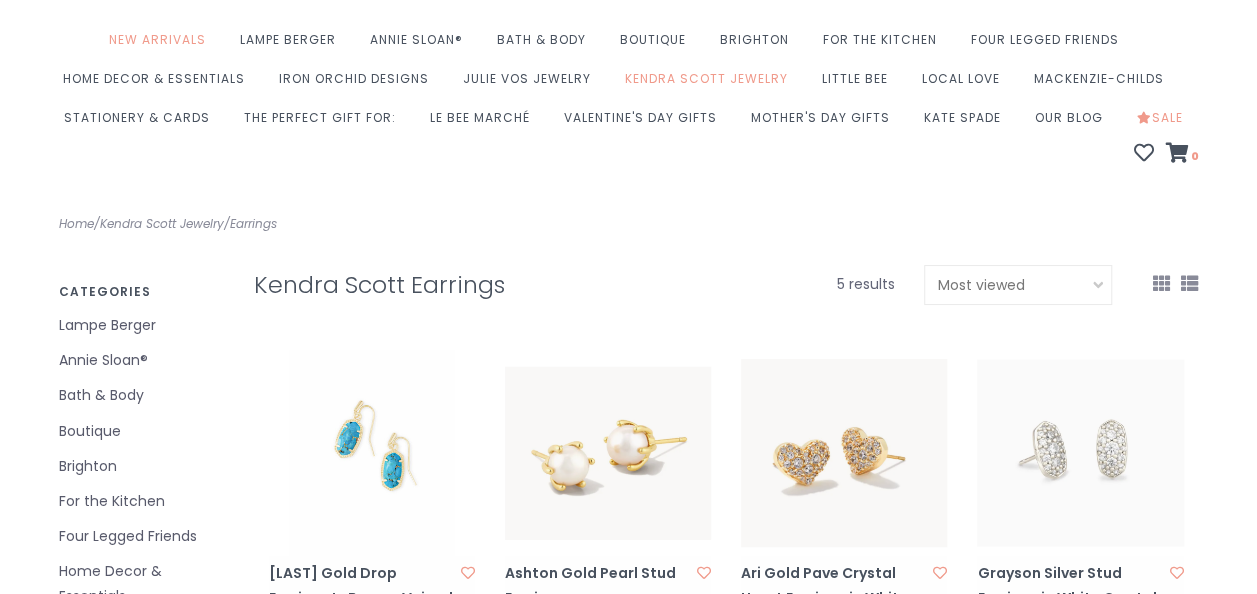 scroll, scrollTop: 0, scrollLeft: 0, axis: both 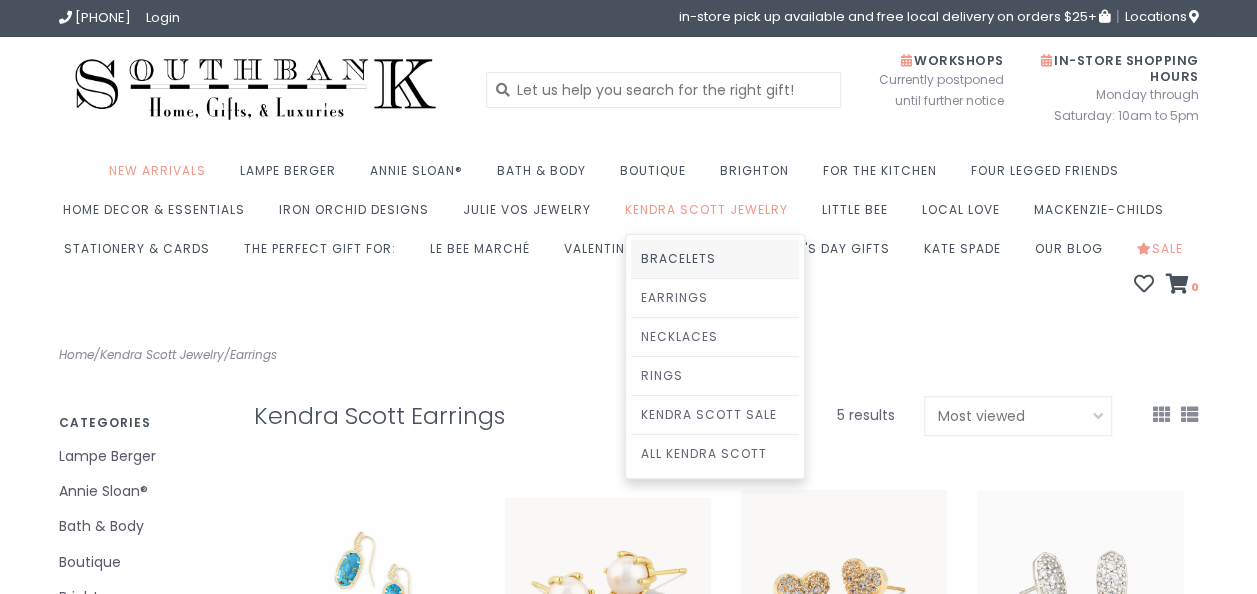 click on "Bracelets" at bounding box center [715, 259] 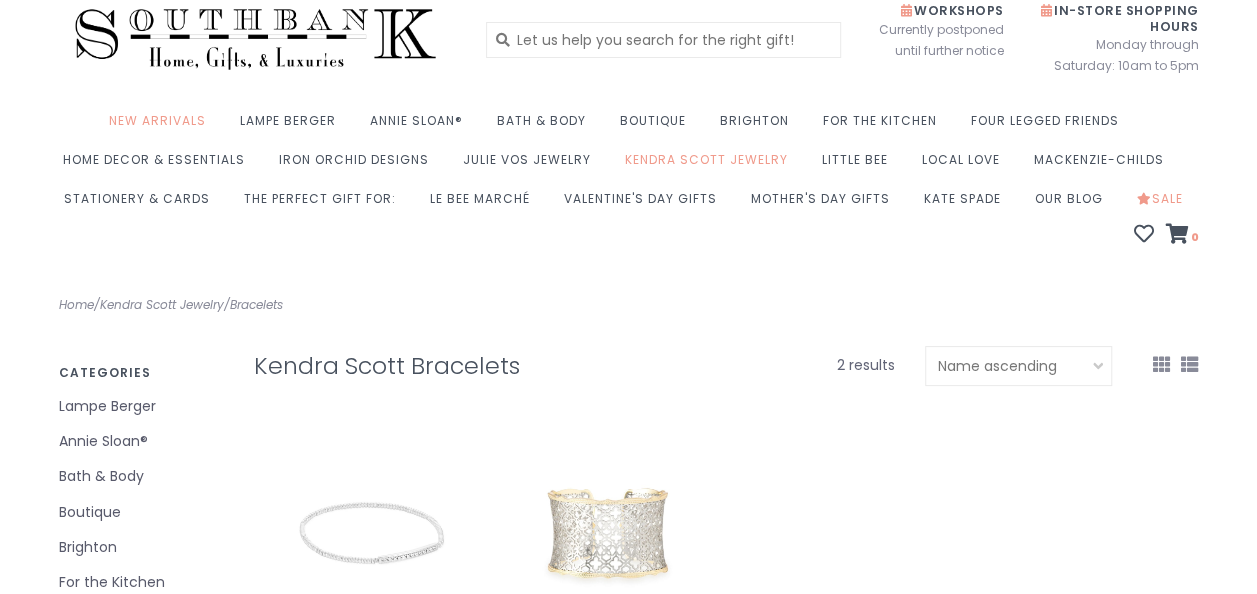 scroll, scrollTop: 0, scrollLeft: 0, axis: both 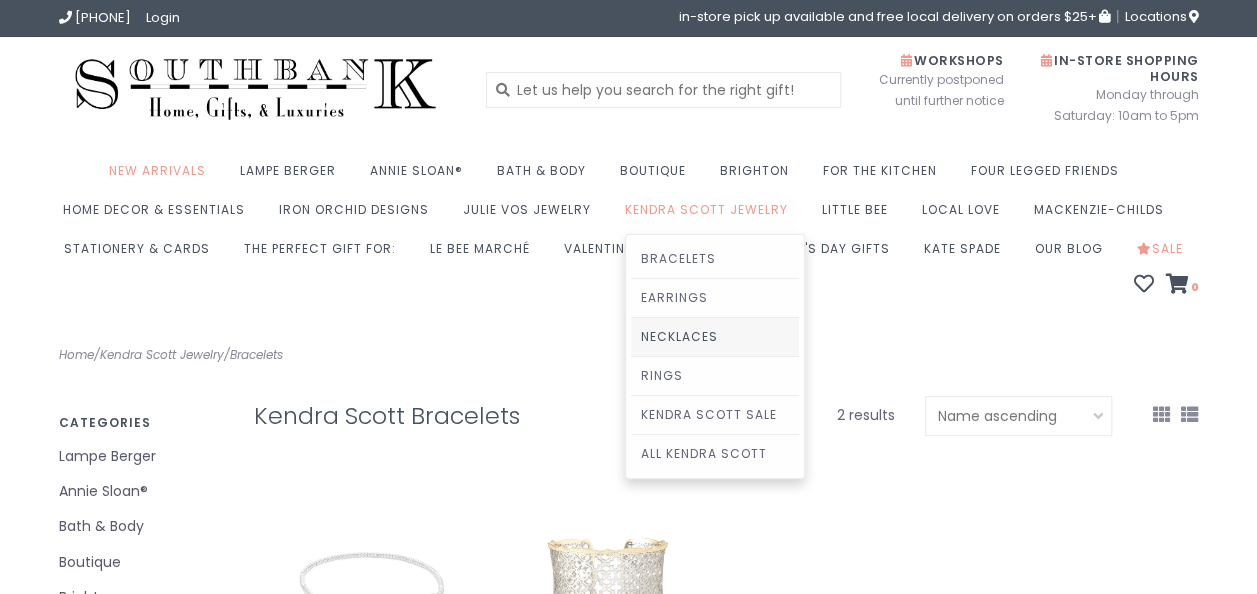 click on "Necklaces" at bounding box center [715, 337] 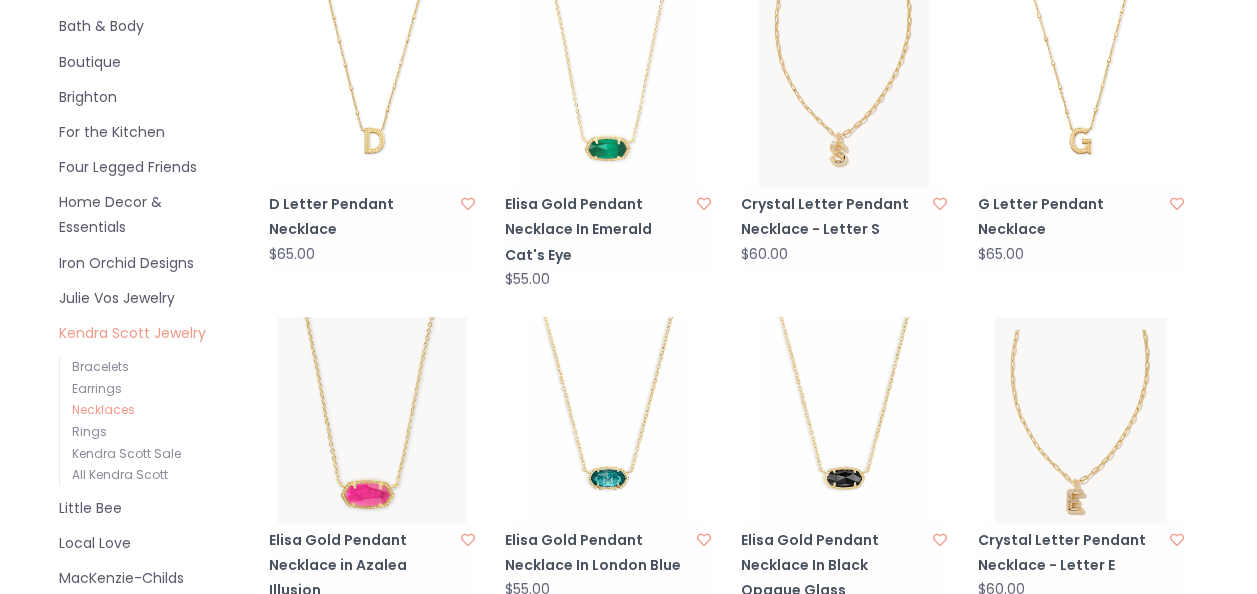scroll, scrollTop: 0, scrollLeft: 0, axis: both 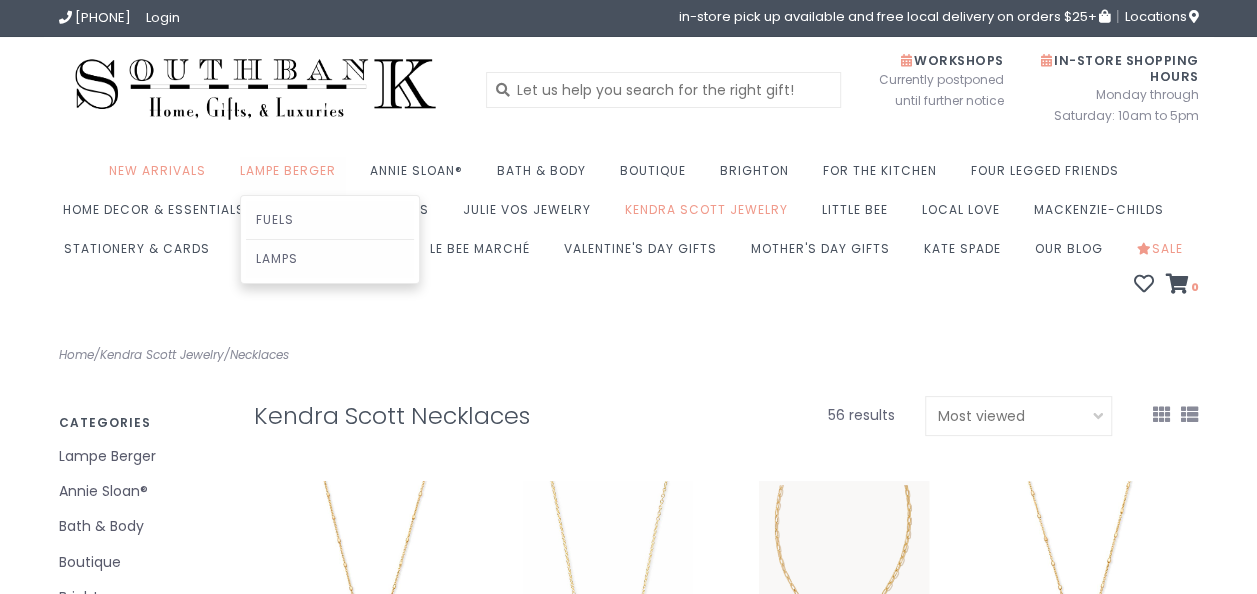 click on "Lampe Berger" at bounding box center [293, 176] 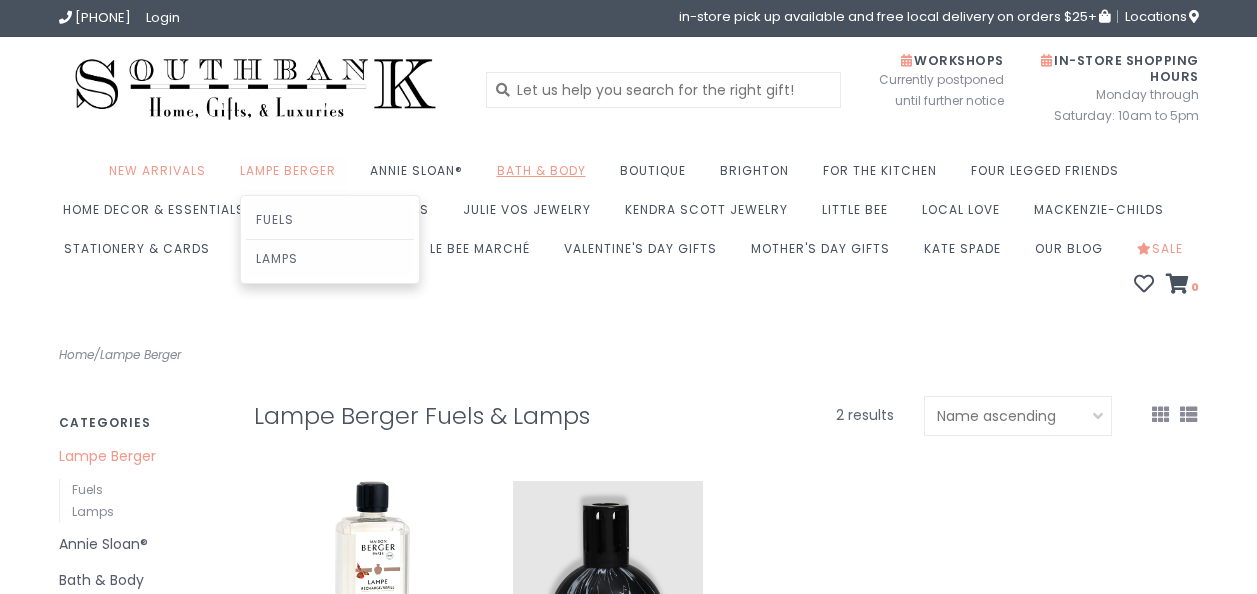 scroll, scrollTop: 0, scrollLeft: 0, axis: both 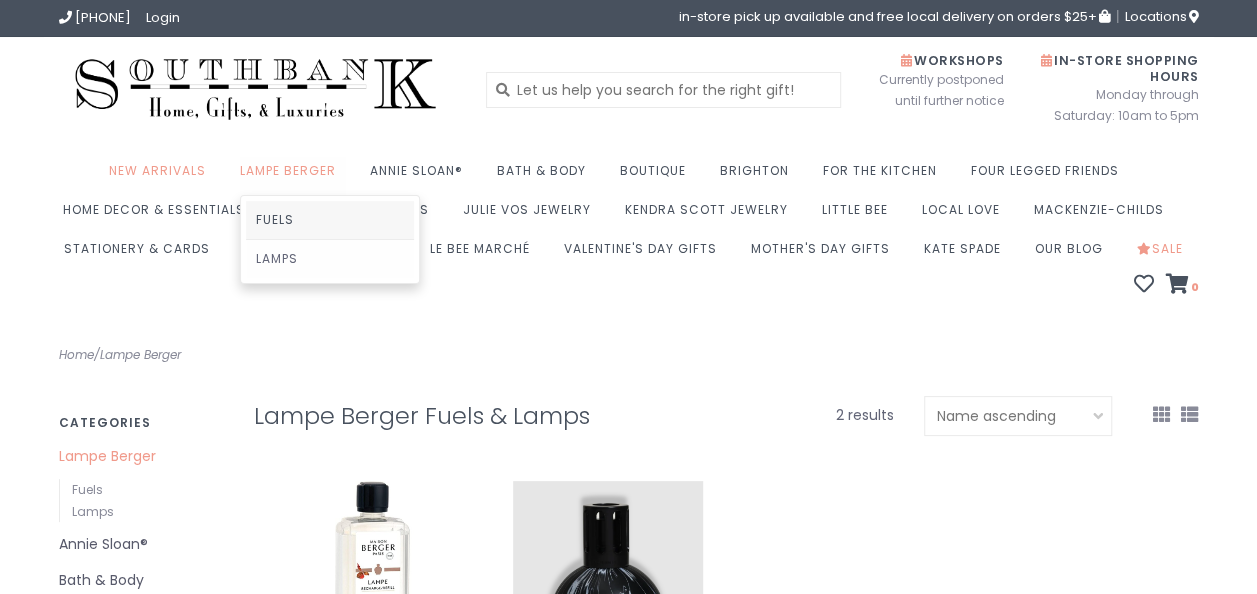 click on "Fuels" at bounding box center [330, 220] 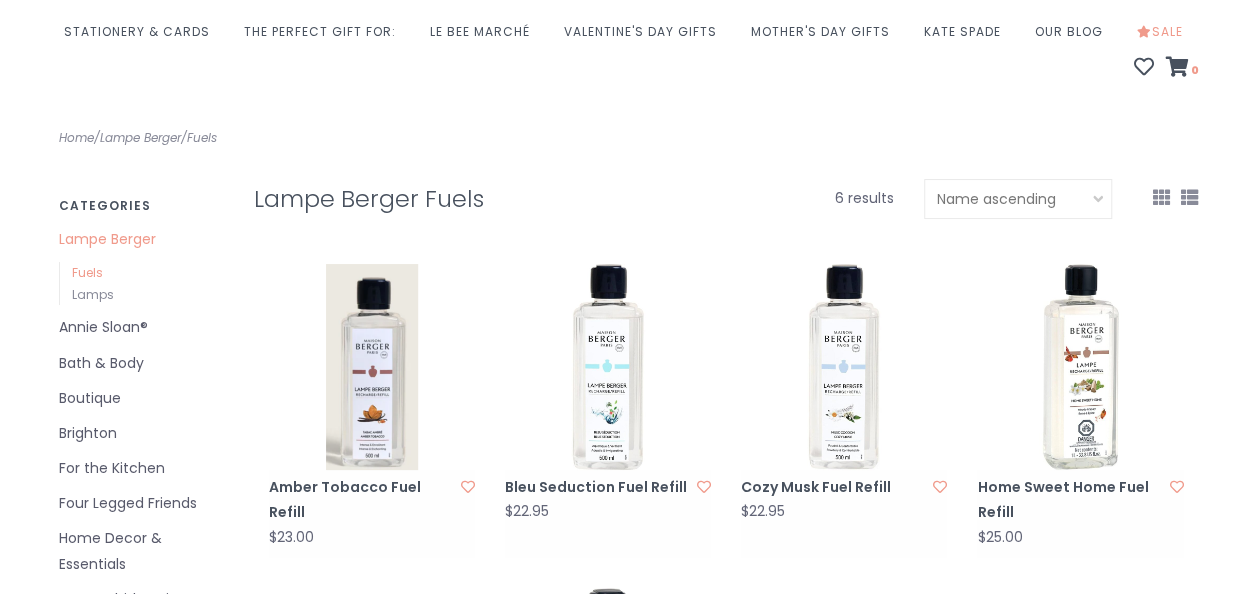 scroll, scrollTop: 0, scrollLeft: 0, axis: both 